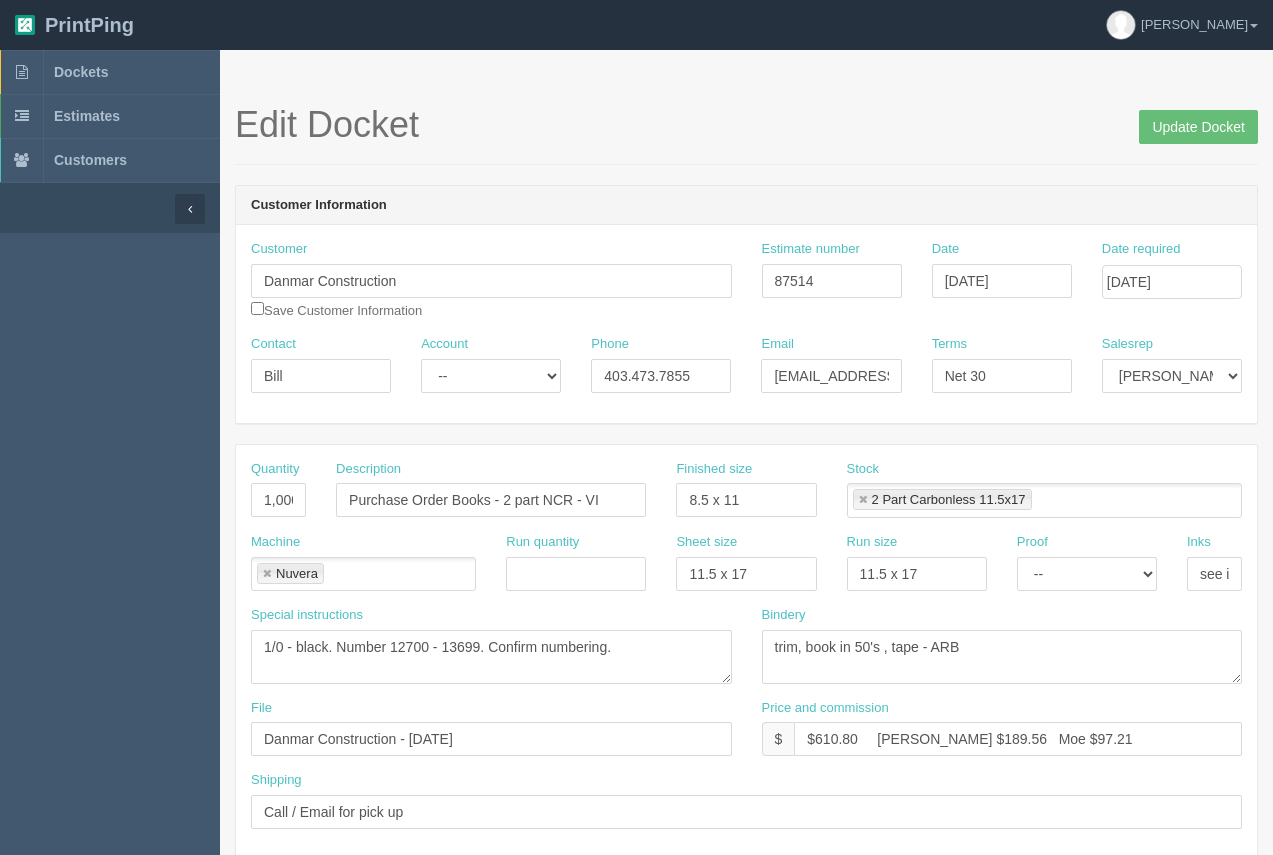 scroll, scrollTop: 155, scrollLeft: 0, axis: vertical 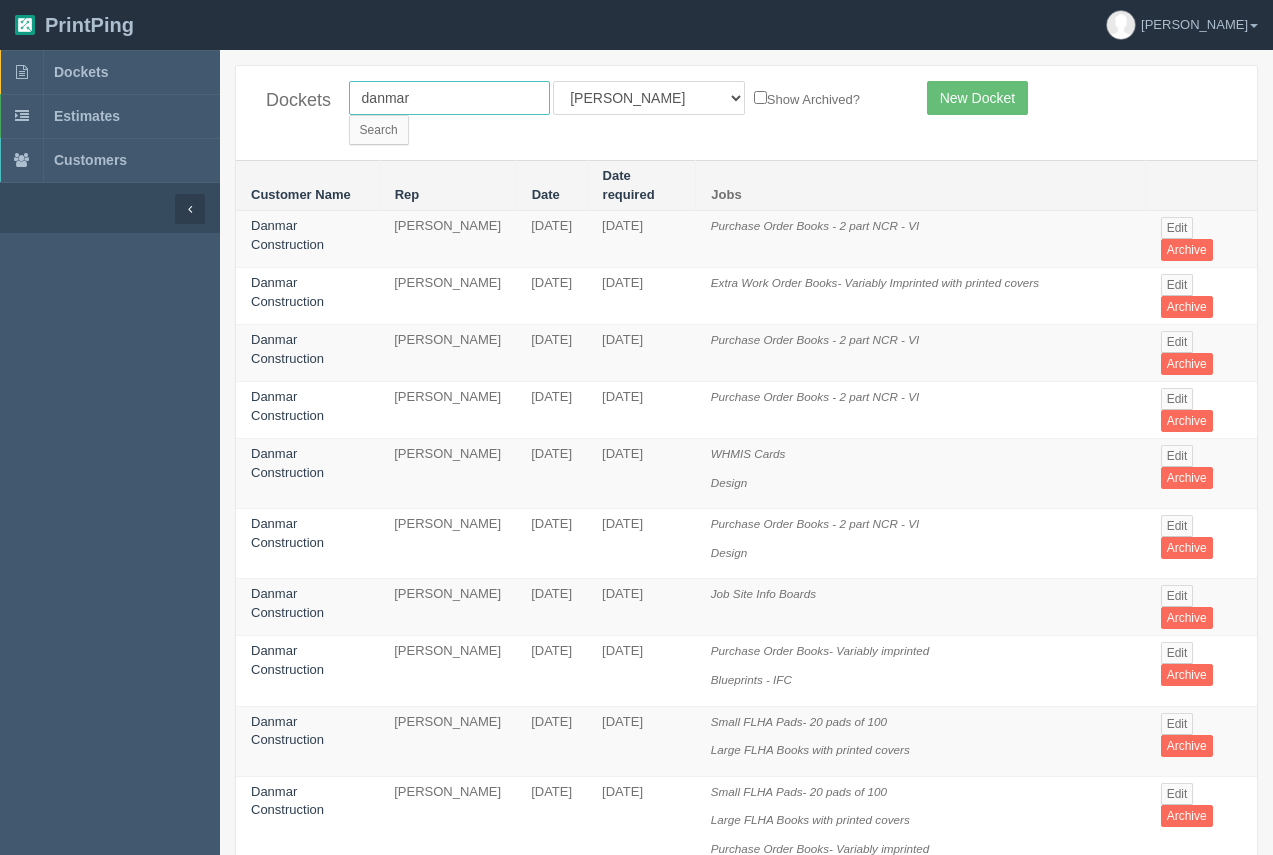drag, startPoint x: 435, startPoint y: 102, endPoint x: 289, endPoint y: 87, distance: 146.76852 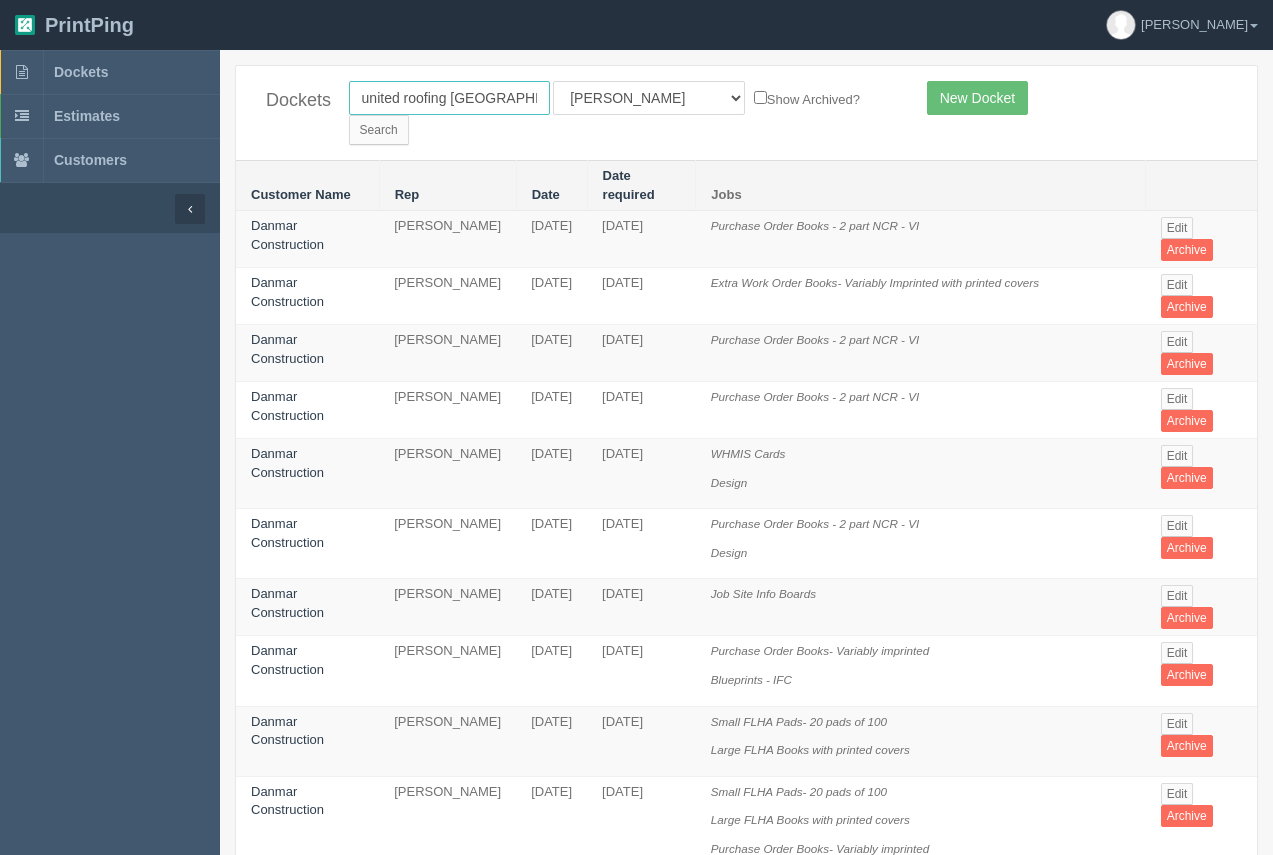 drag, startPoint x: 518, startPoint y: 94, endPoint x: 447, endPoint y: 63, distance: 77.47257 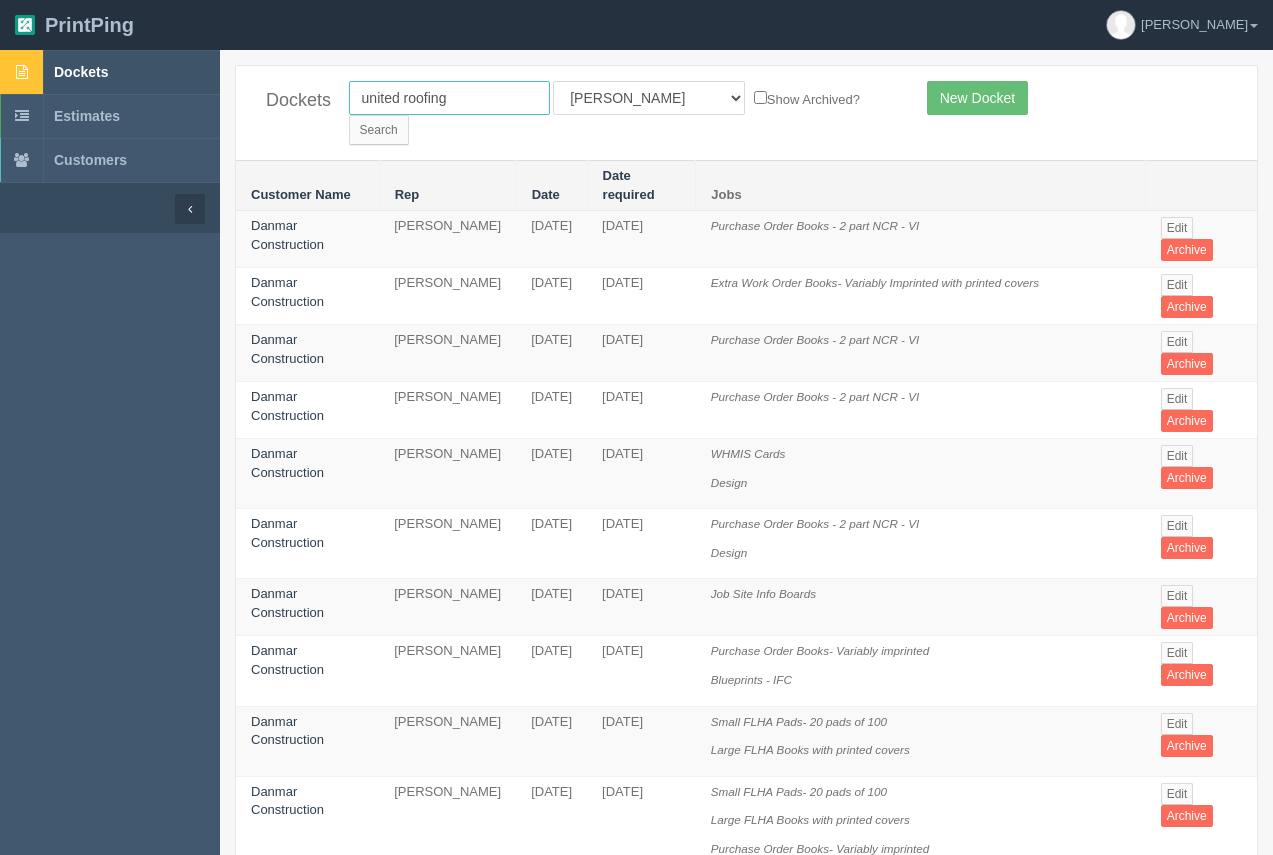 type on "united roofing" 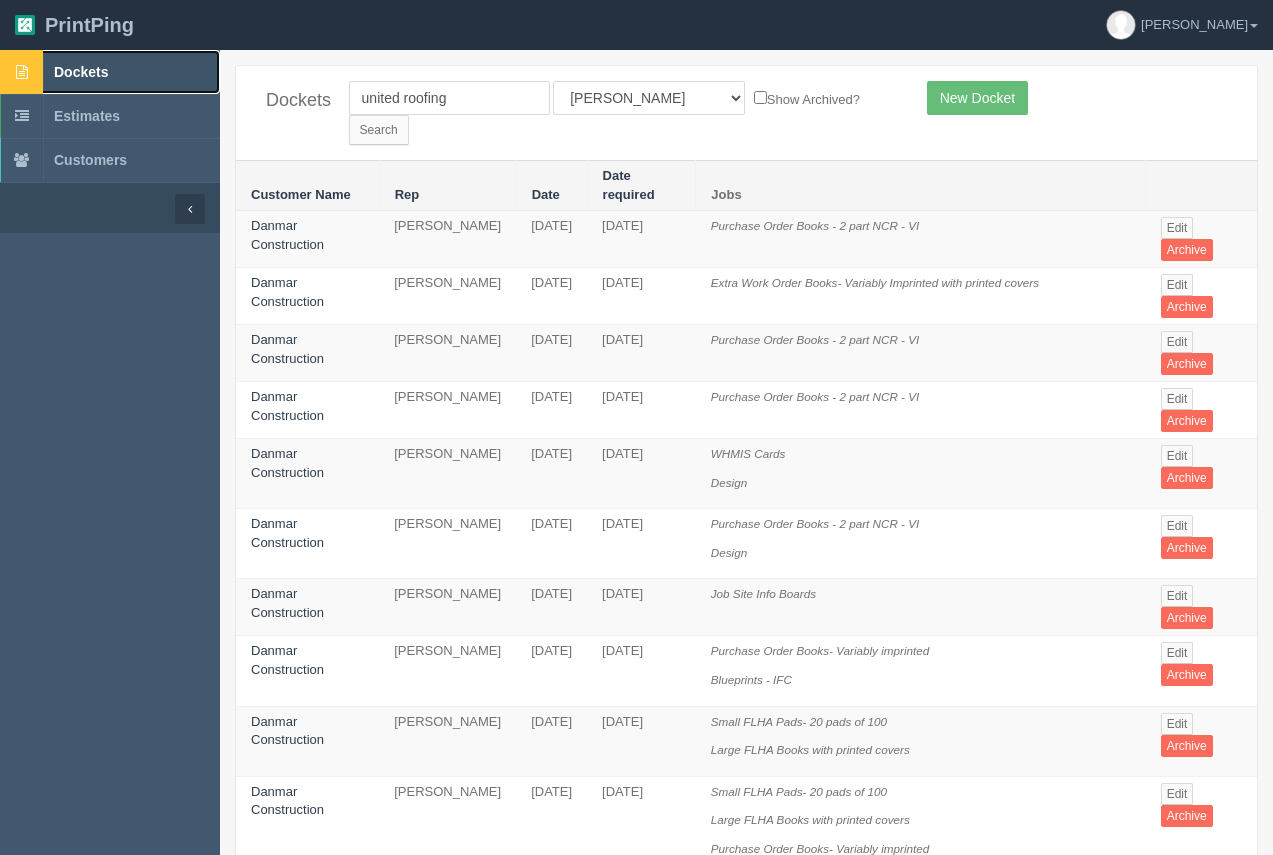 click on "Dockets" at bounding box center [81, 72] 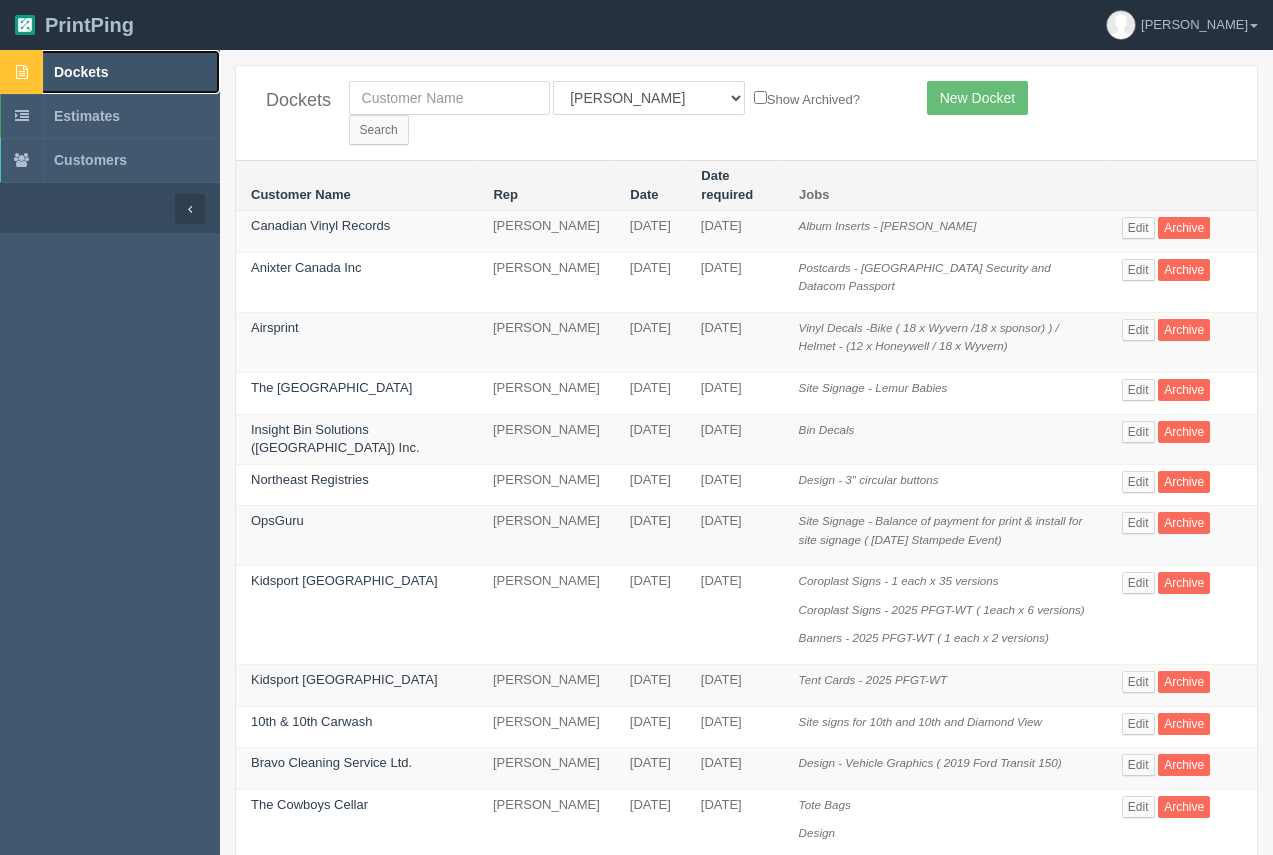 click on "Dockets" at bounding box center [81, 72] 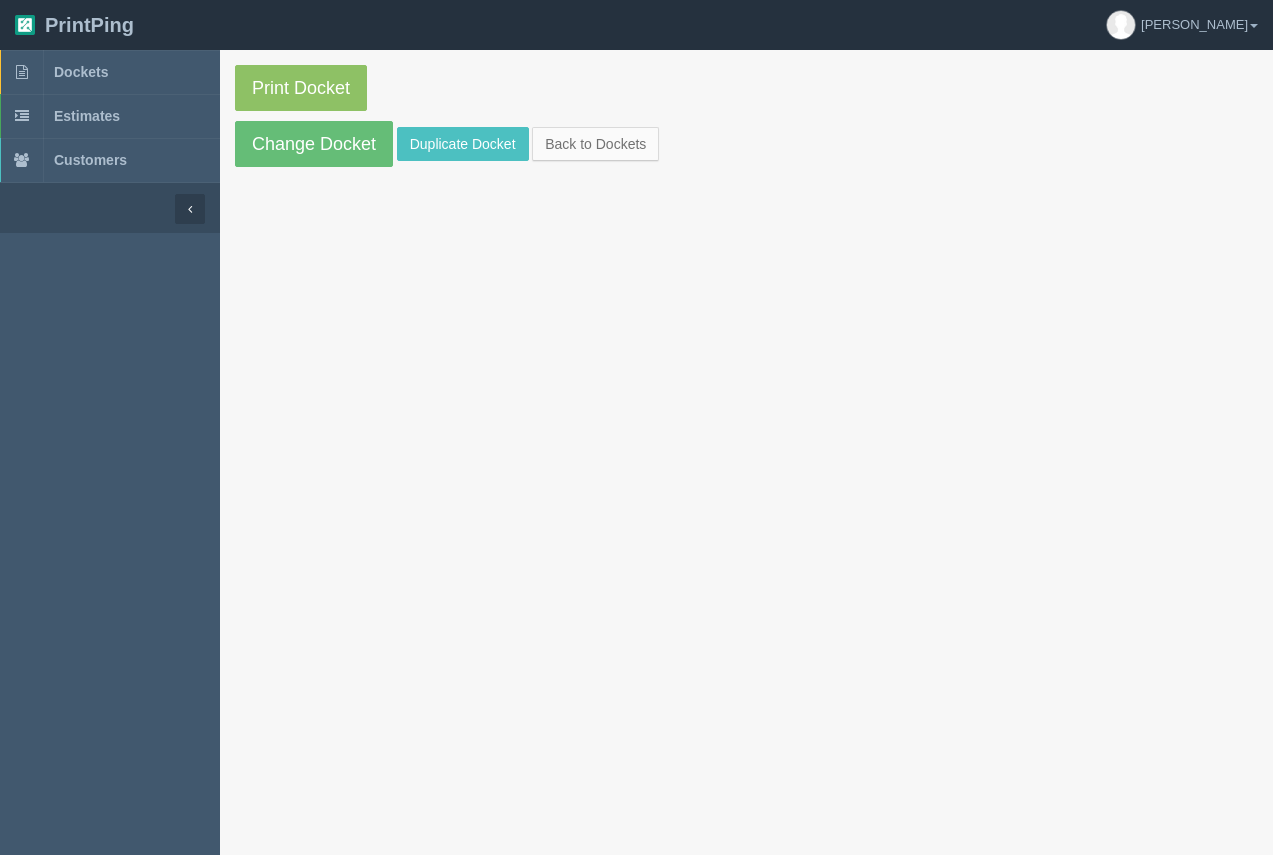 scroll, scrollTop: 0, scrollLeft: 0, axis: both 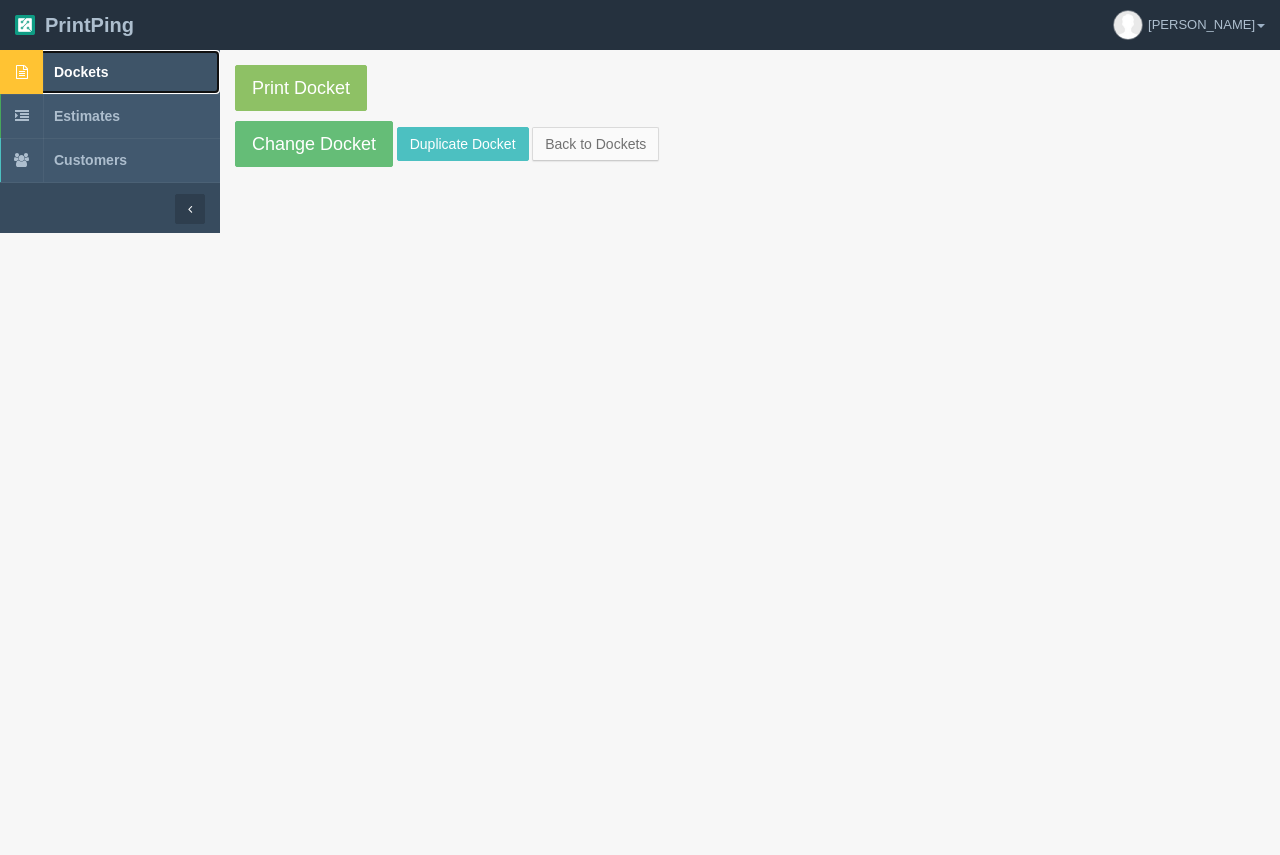 click on "Dockets" at bounding box center (81, 72) 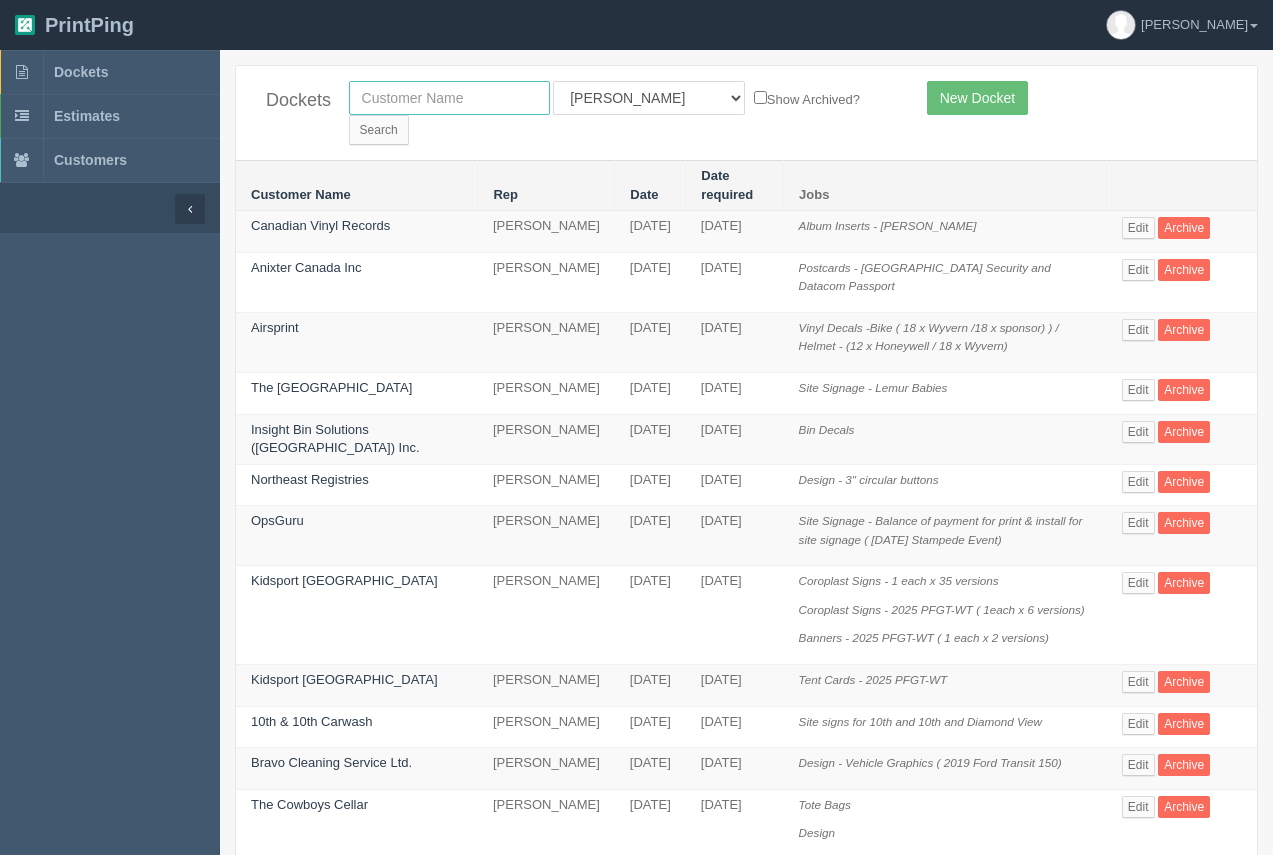 click at bounding box center (449, 98) 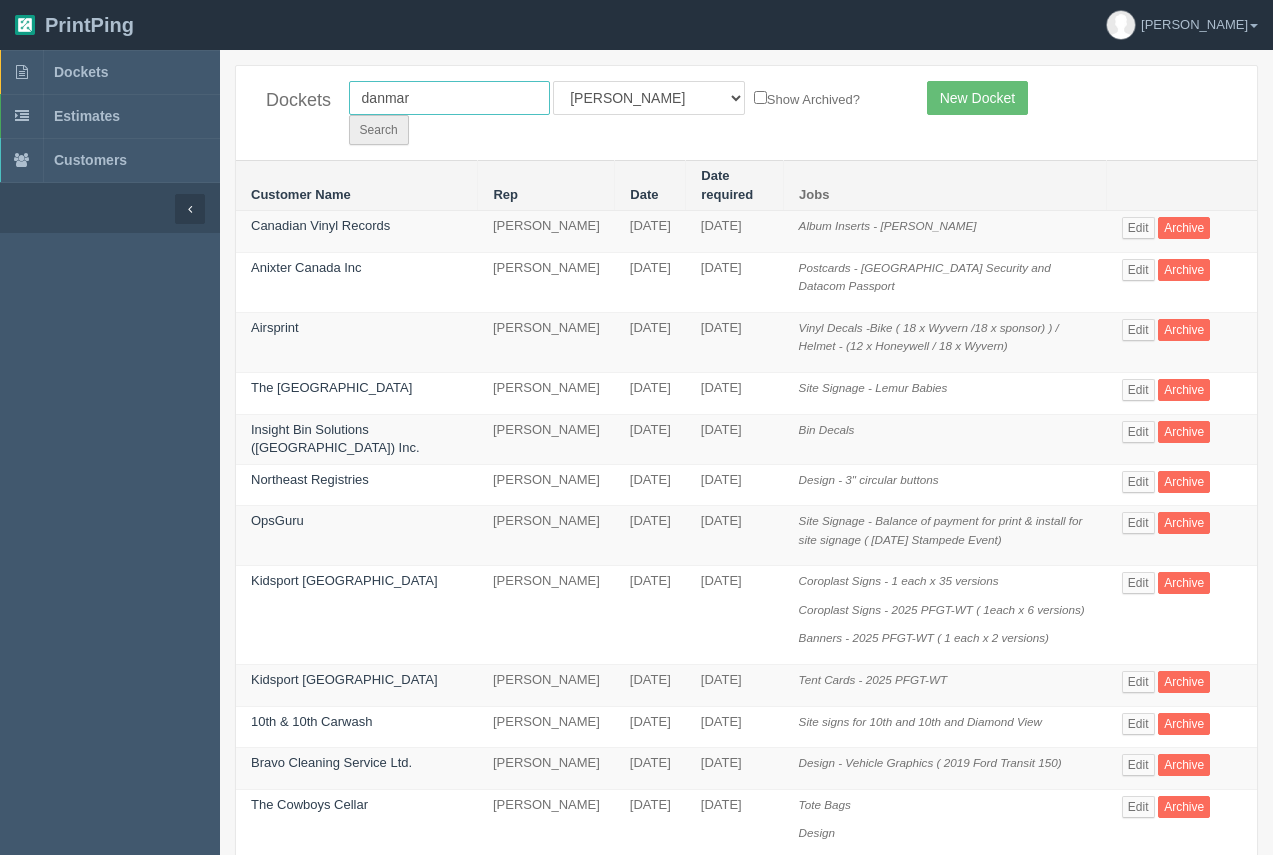 type on "danmar" 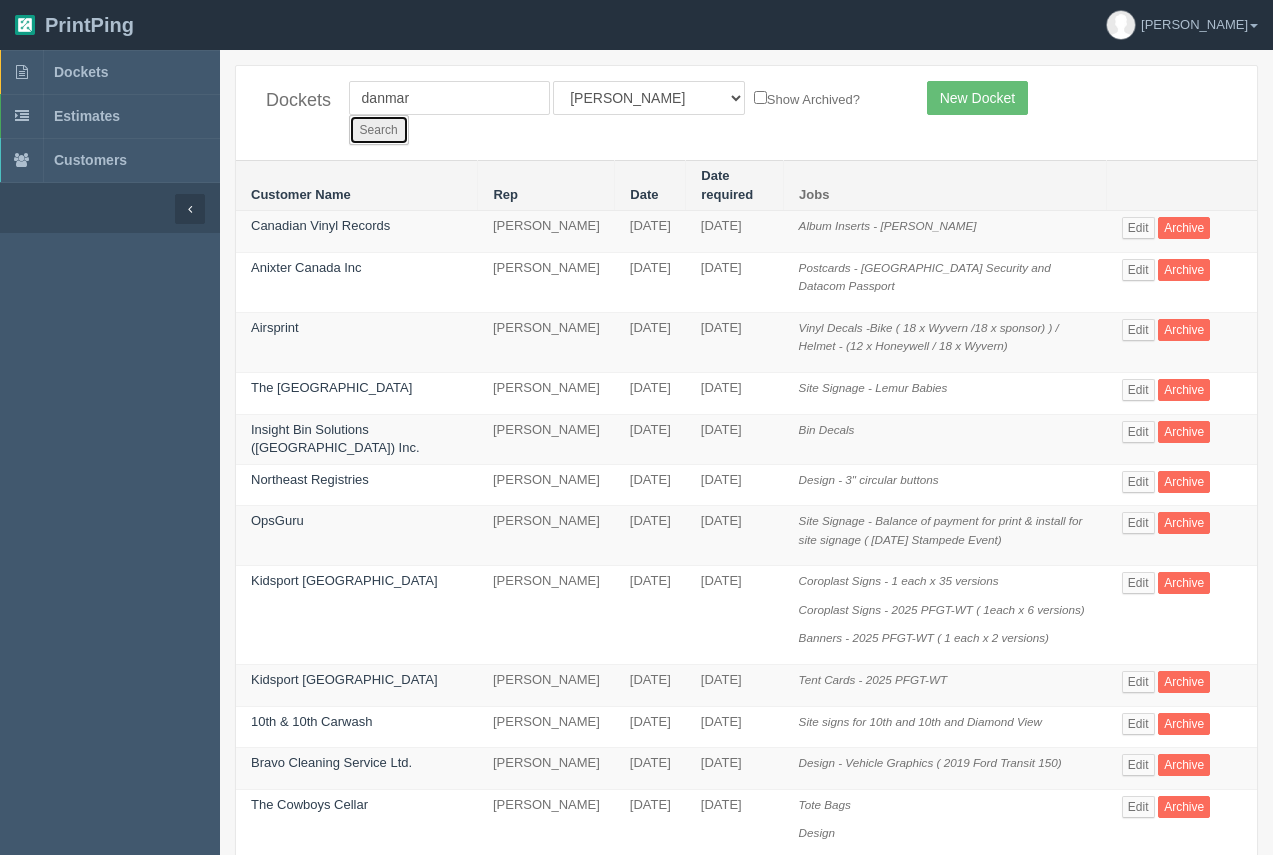 click on "Search" at bounding box center (379, 130) 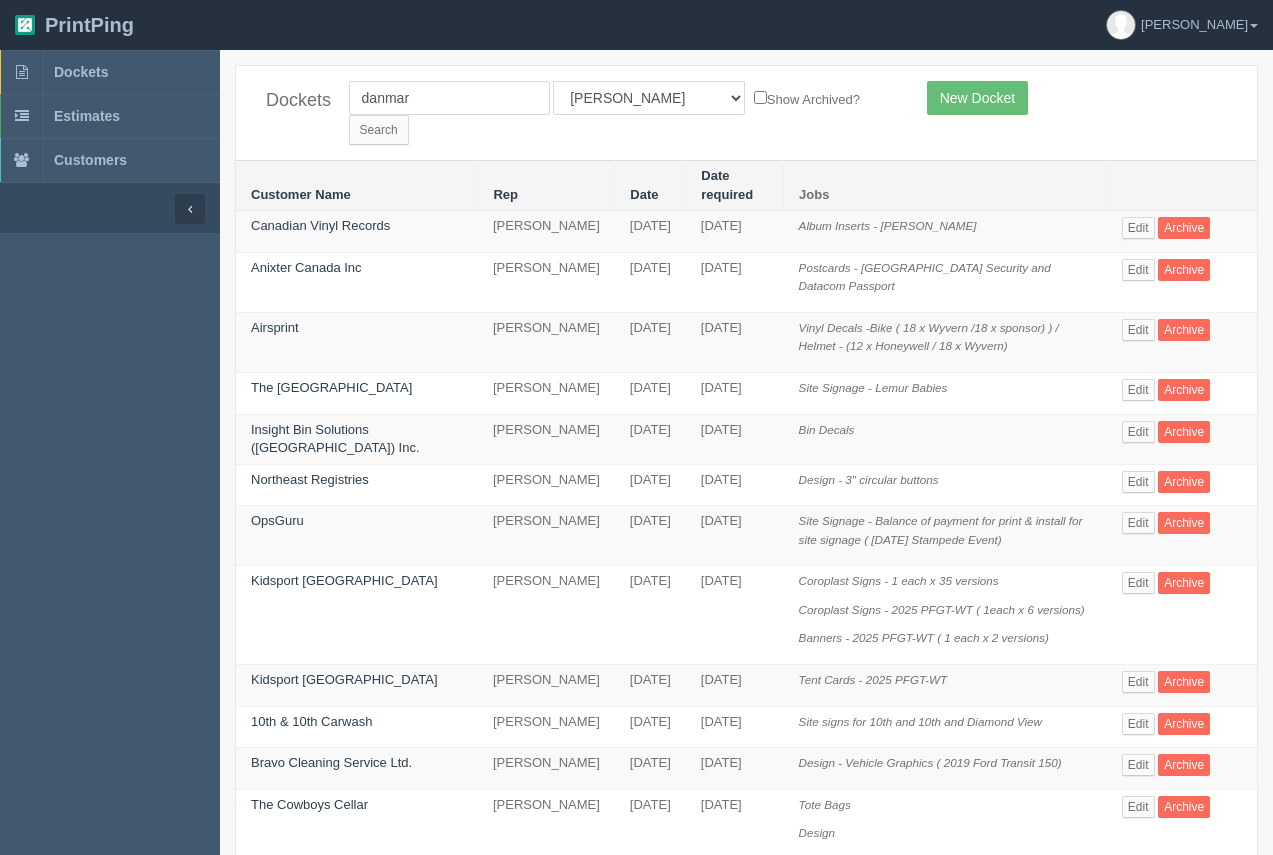 scroll, scrollTop: 0, scrollLeft: 0, axis: both 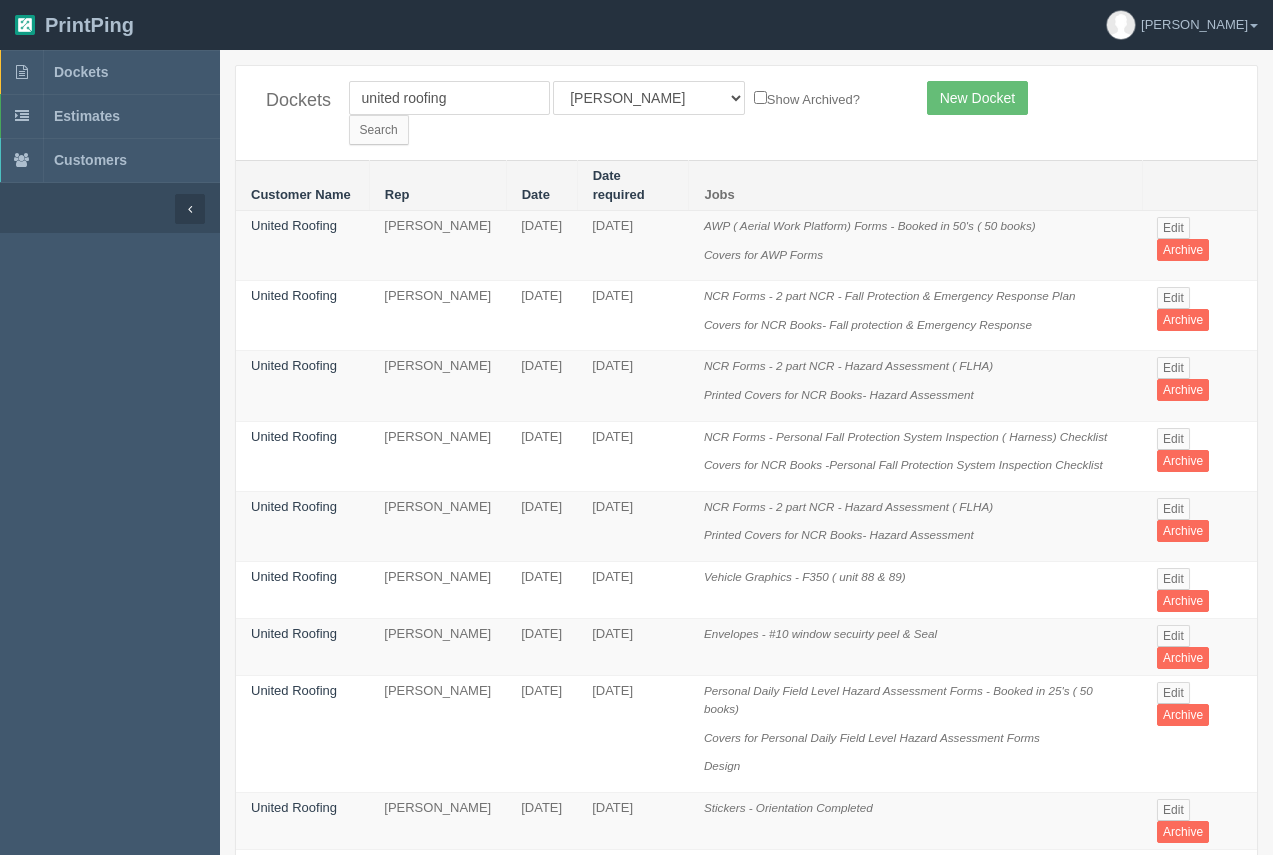 drag, startPoint x: 1272, startPoint y: 331, endPoint x: 1273, endPoint y: 352, distance: 21.023796 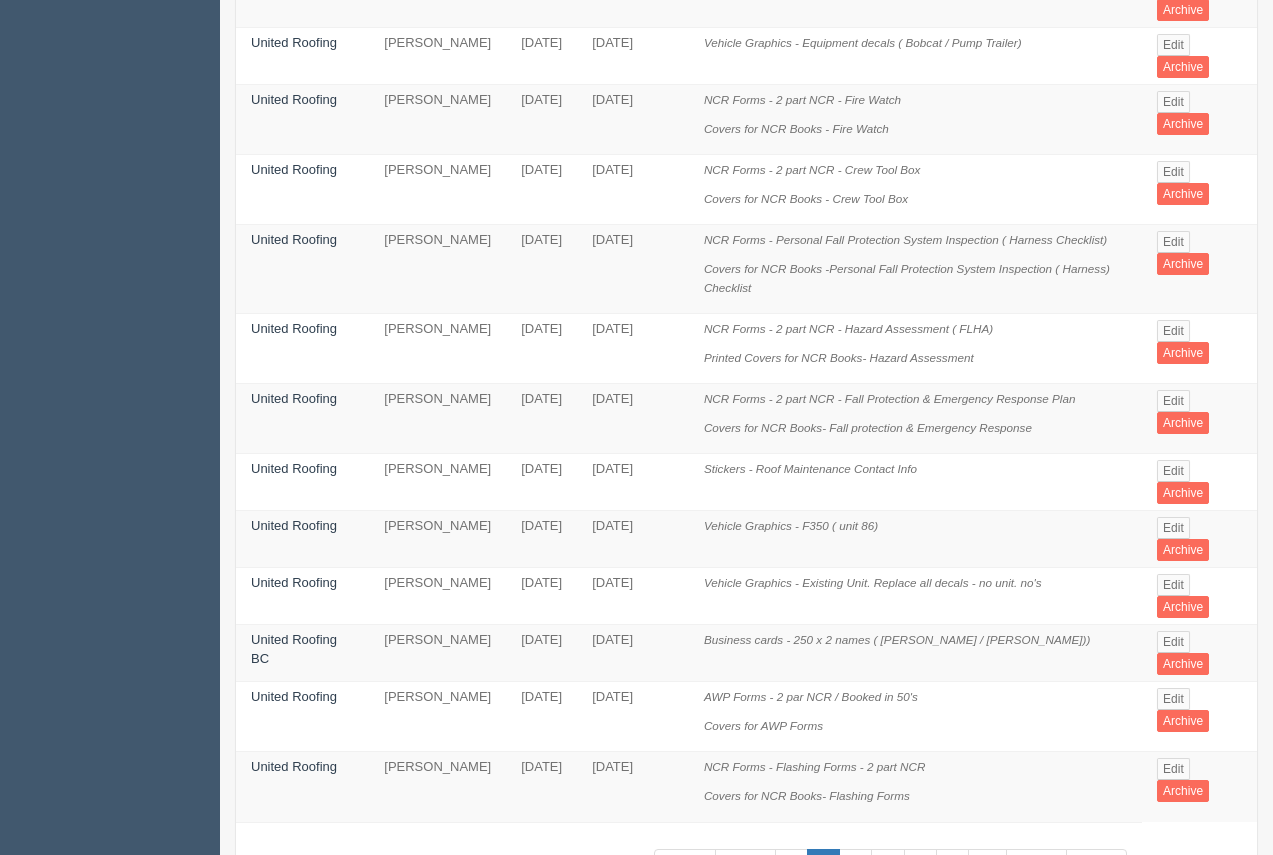scroll, scrollTop: 1114, scrollLeft: 0, axis: vertical 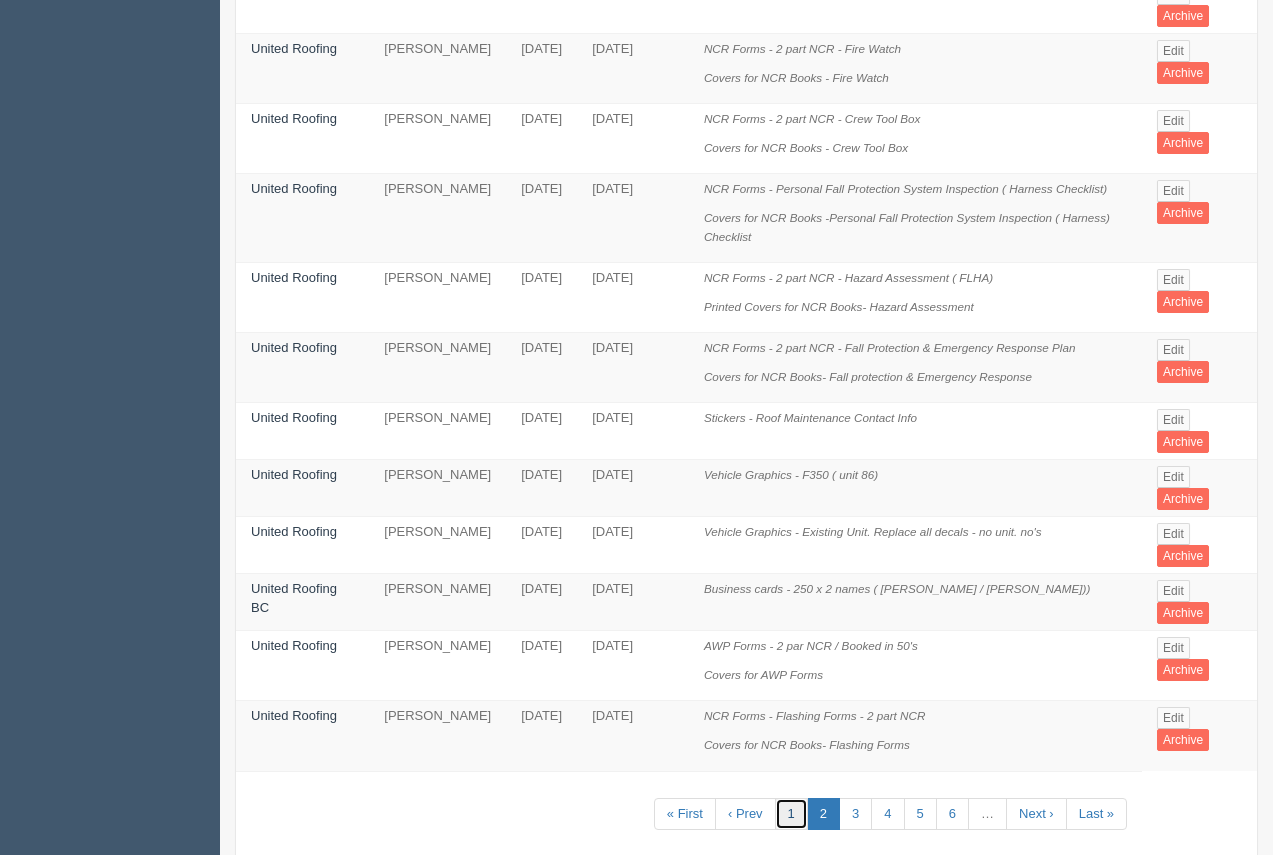click on "1" at bounding box center [791, 814] 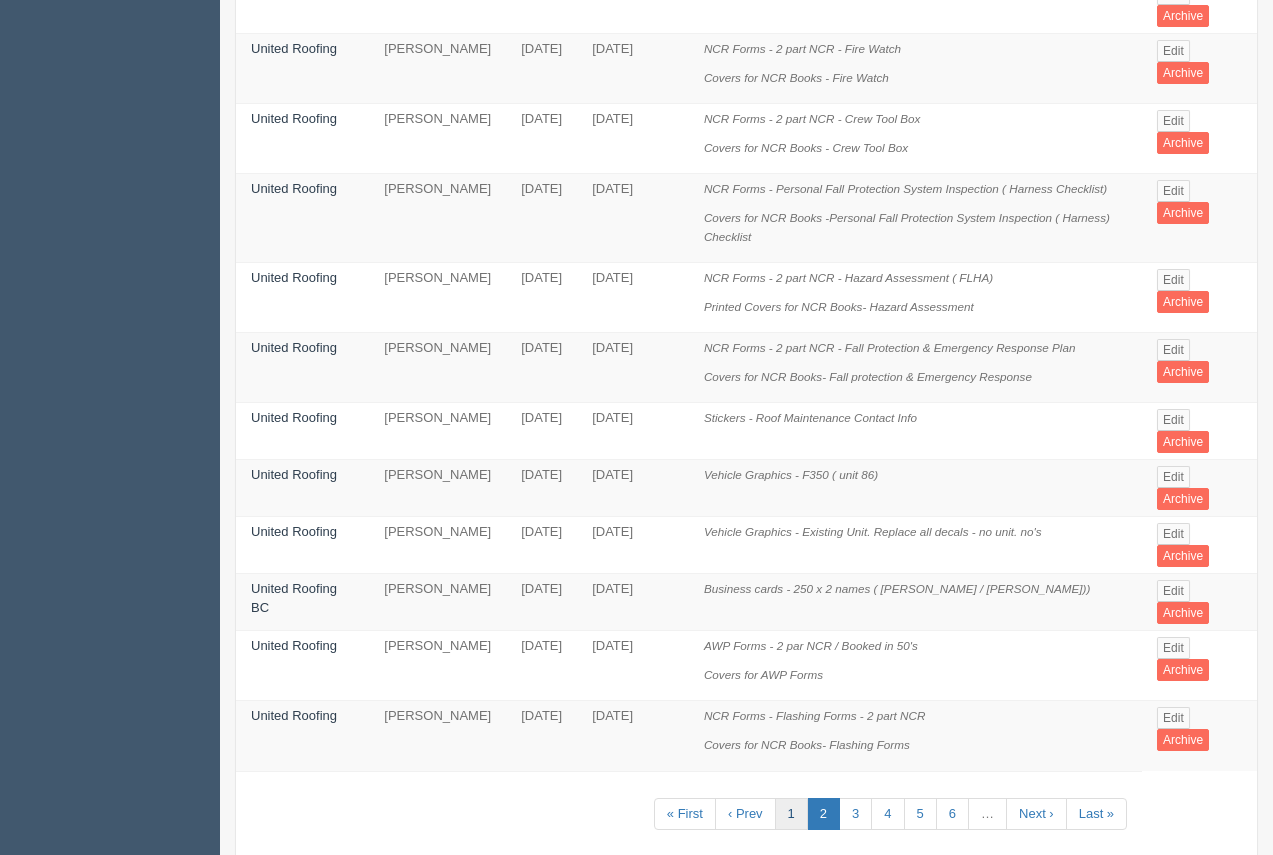 scroll, scrollTop: 0, scrollLeft: 0, axis: both 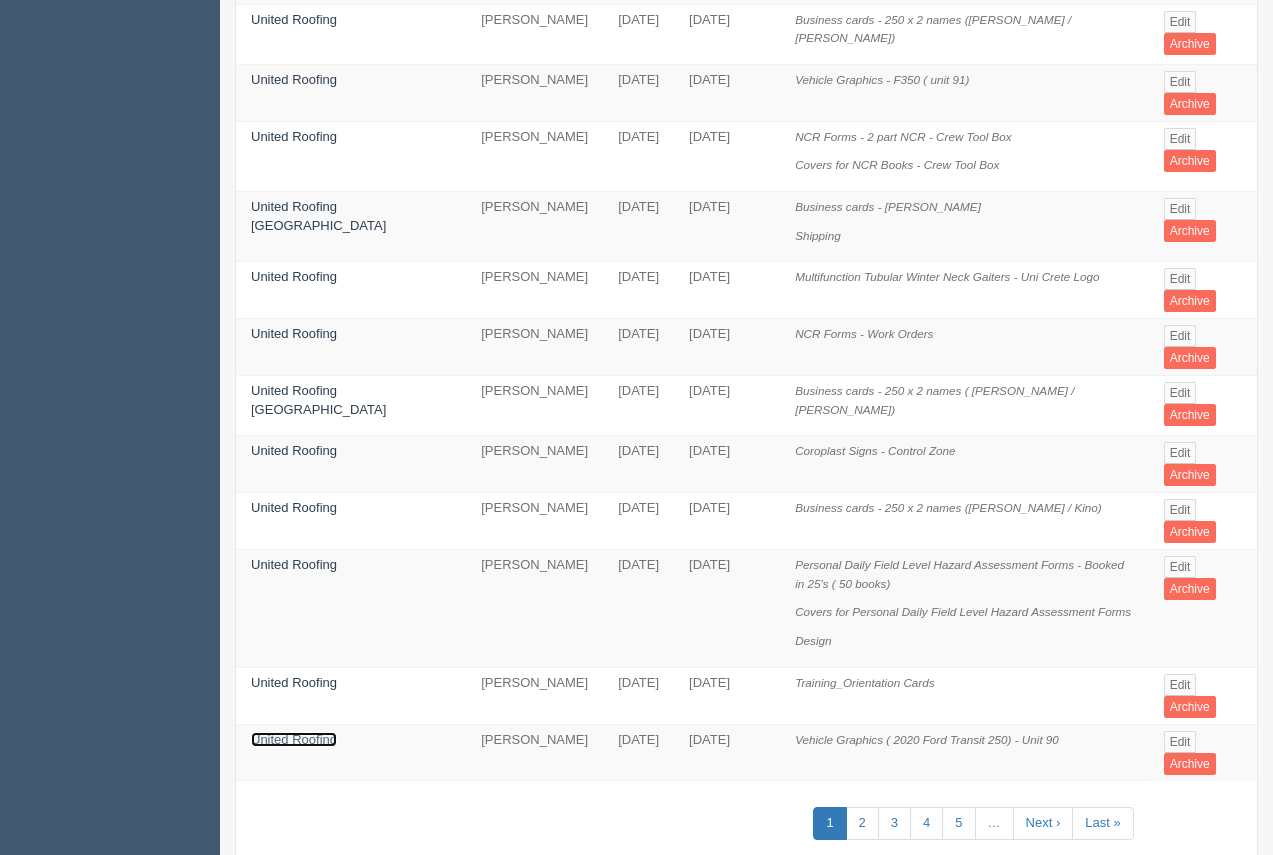 click on "United Roofing" at bounding box center (294, 739) 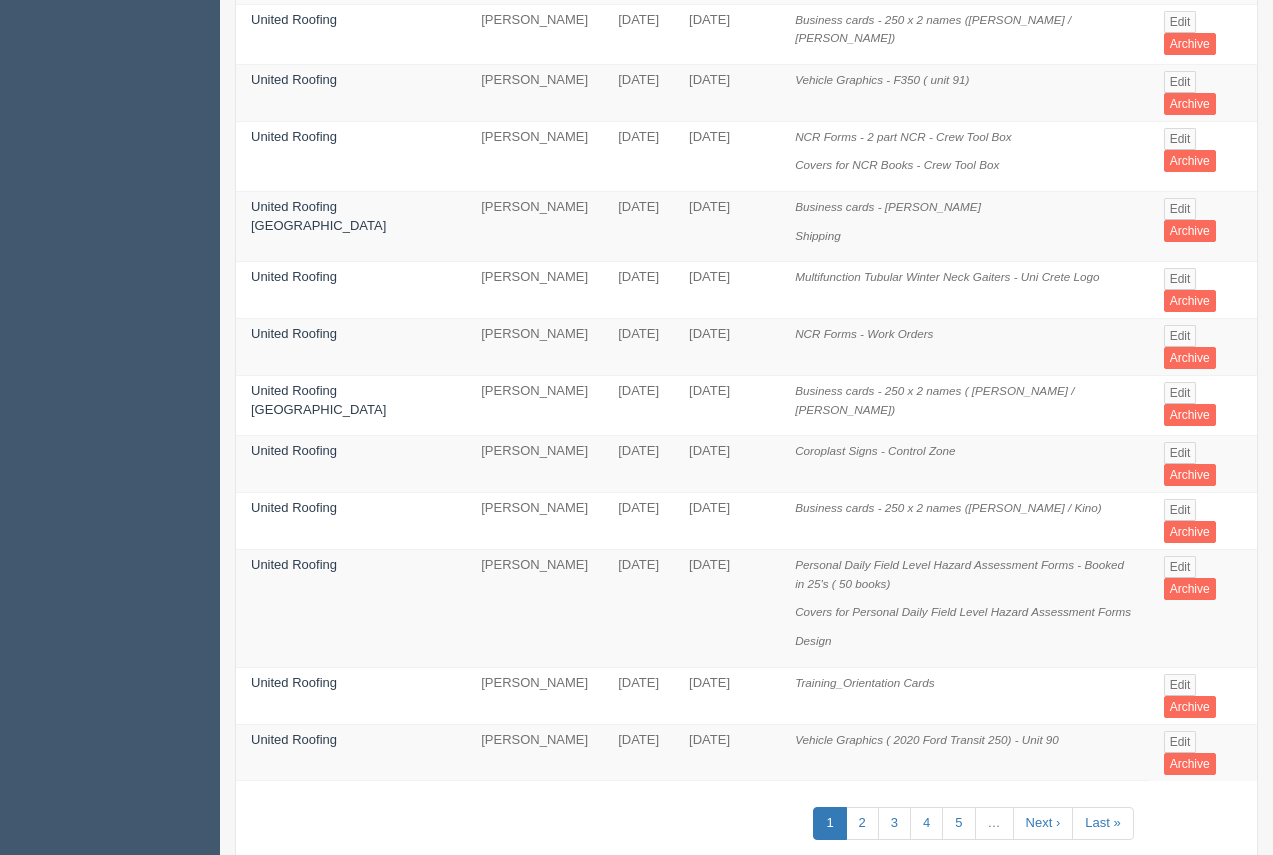 drag, startPoint x: 294, startPoint y: 684, endPoint x: 318, endPoint y: 377, distance: 307.93668 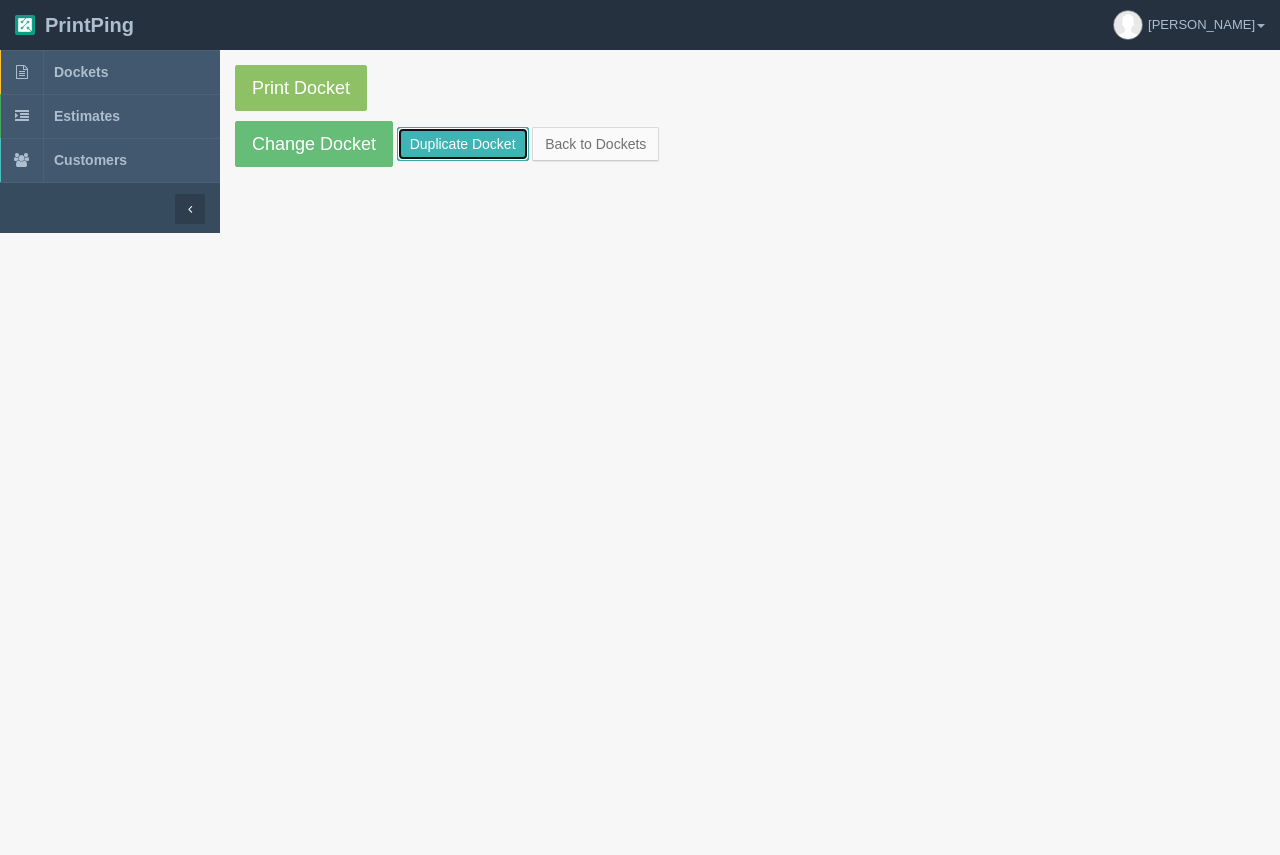 click on "Duplicate Docket" at bounding box center [463, 144] 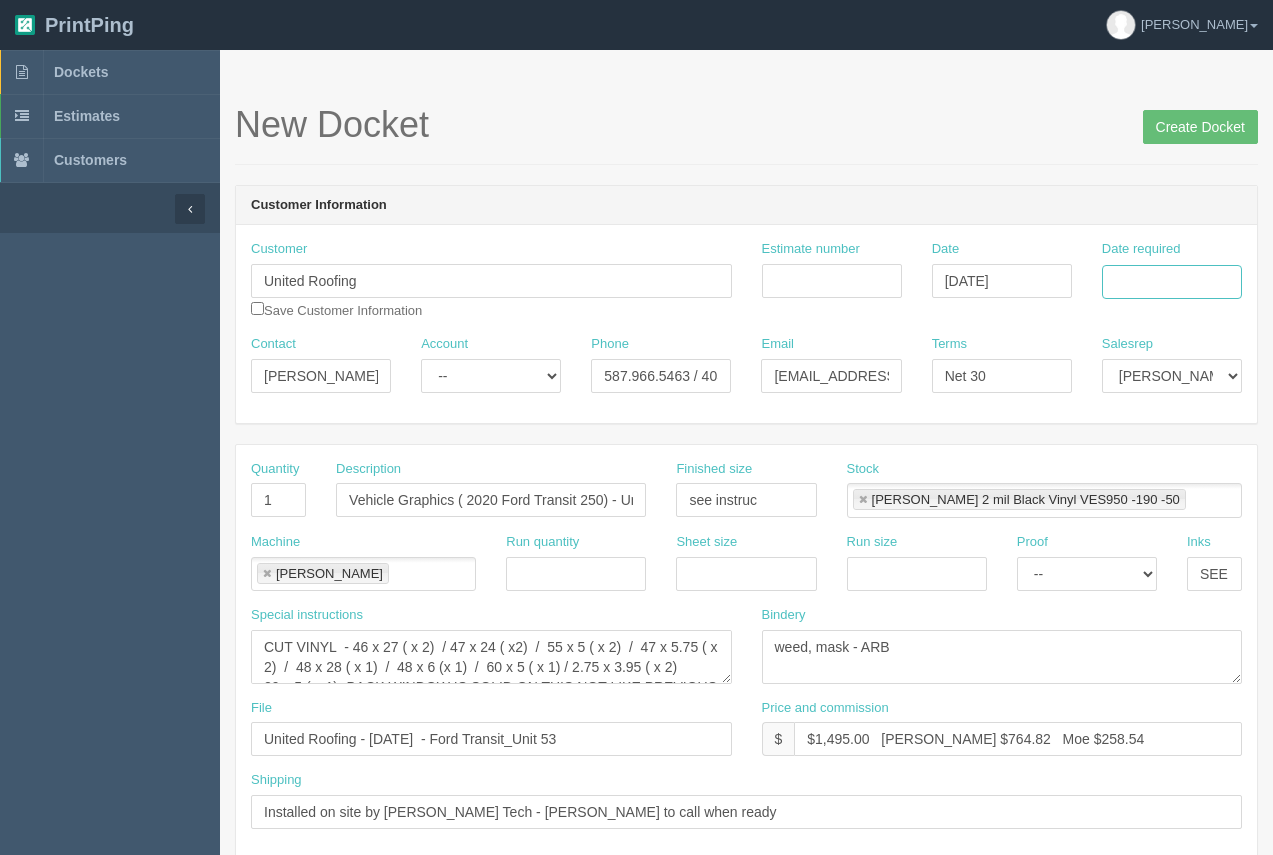 click on "Date required" at bounding box center [1172, 282] 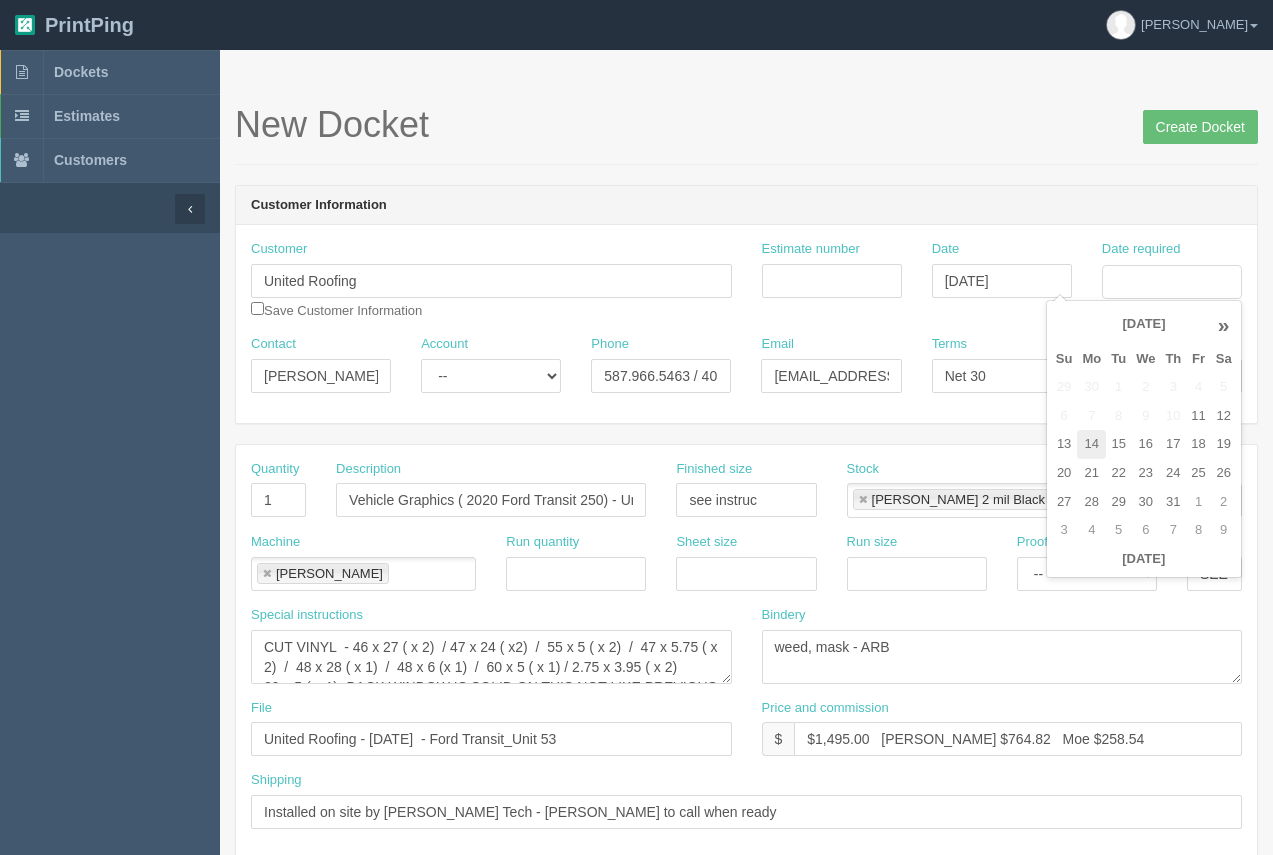 click on "14" at bounding box center [1091, 444] 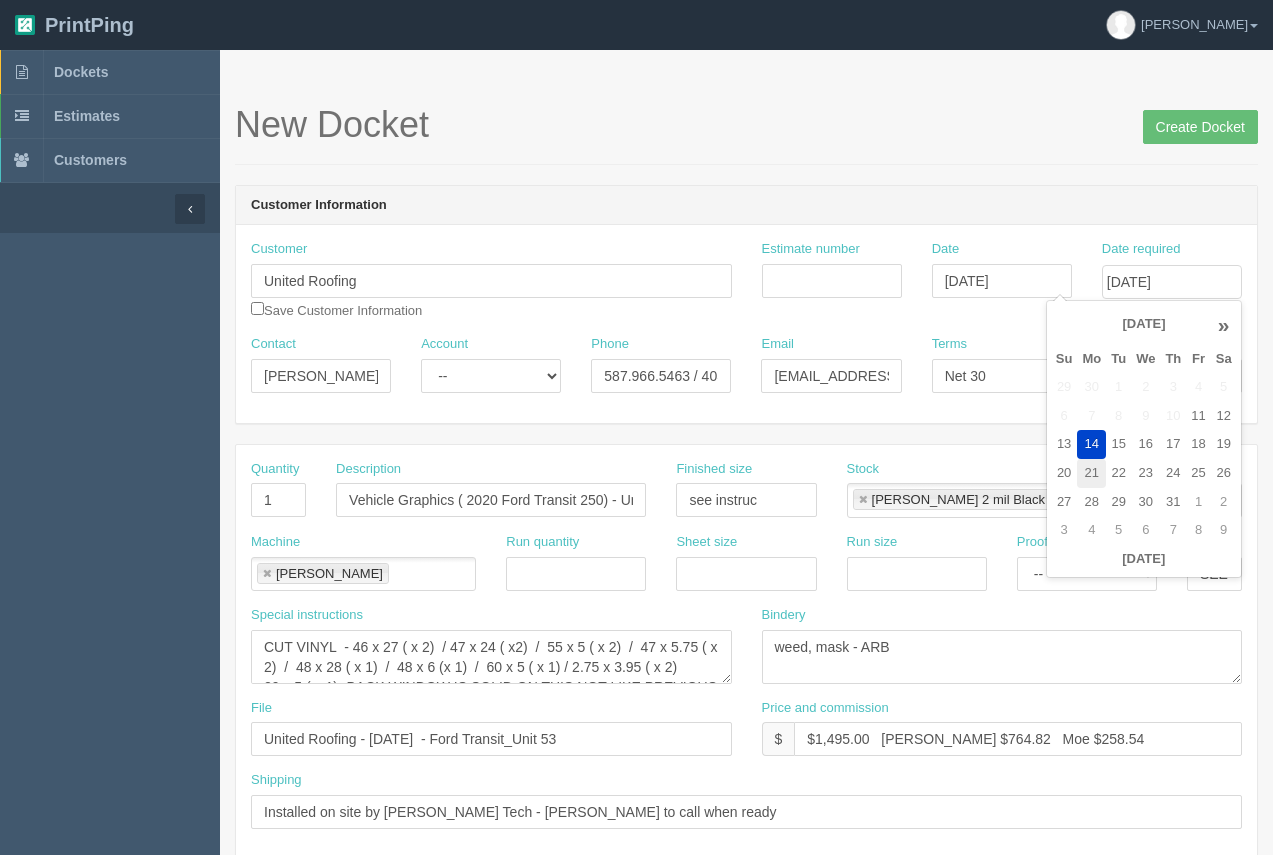 click on "21" at bounding box center (1091, 473) 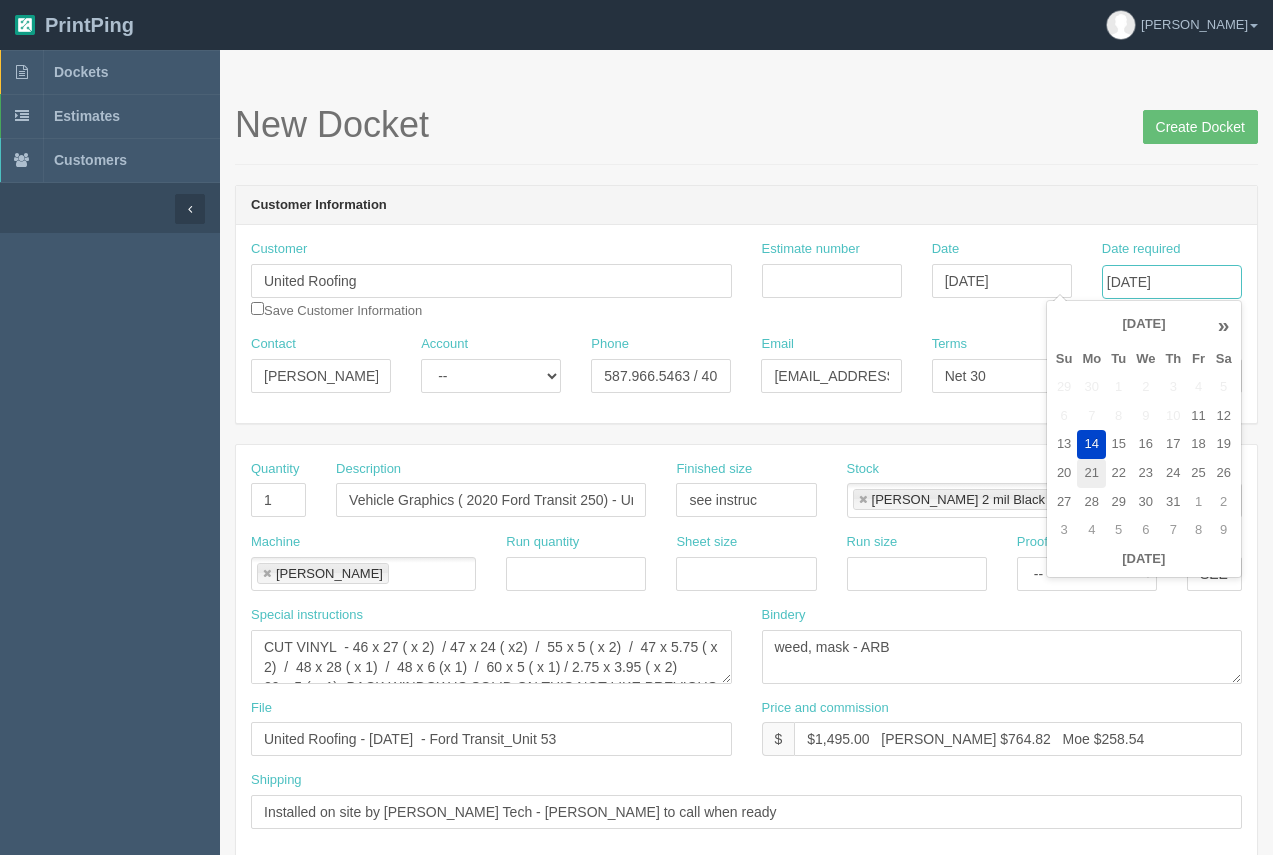 type on "[DATE]" 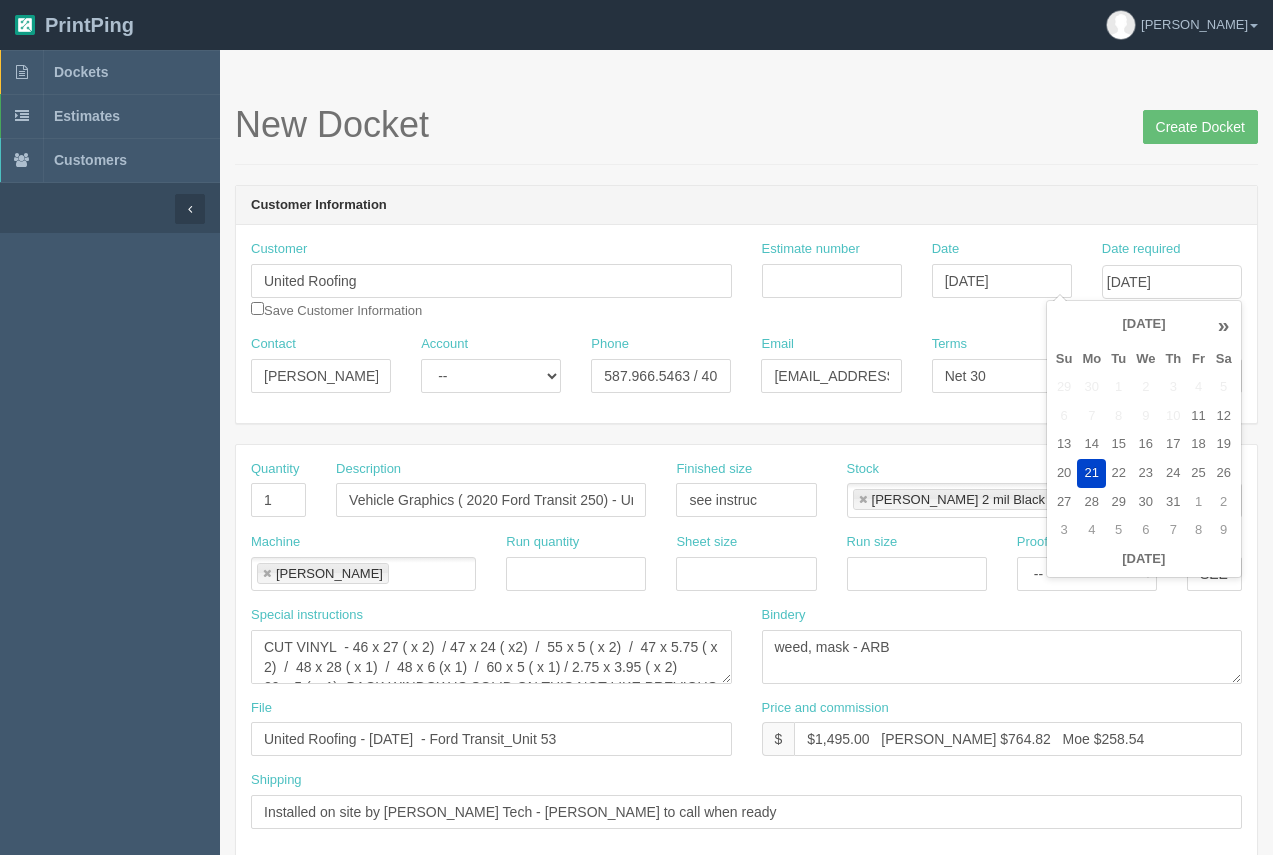 click on "New Docket
Create Docket" at bounding box center (746, 125) 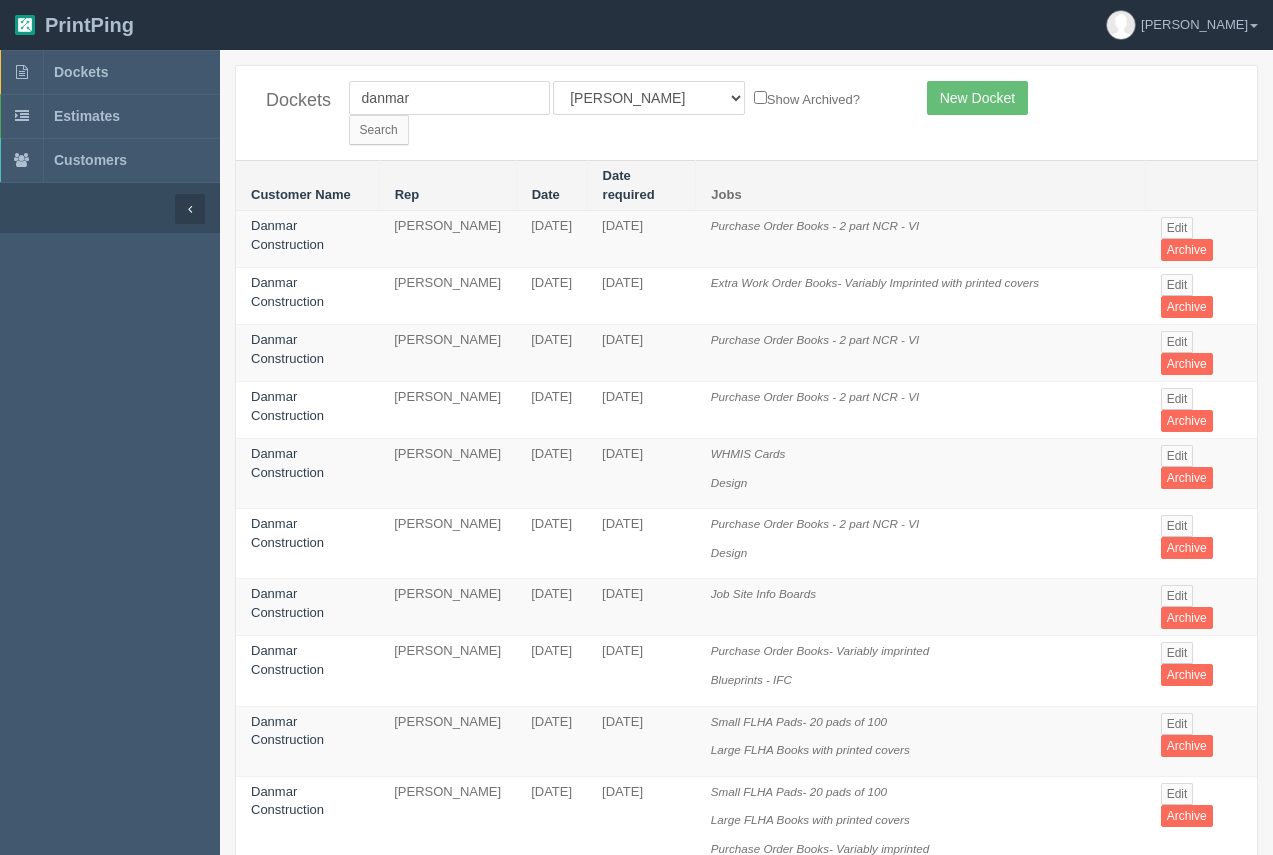 scroll, scrollTop: 0, scrollLeft: 0, axis: both 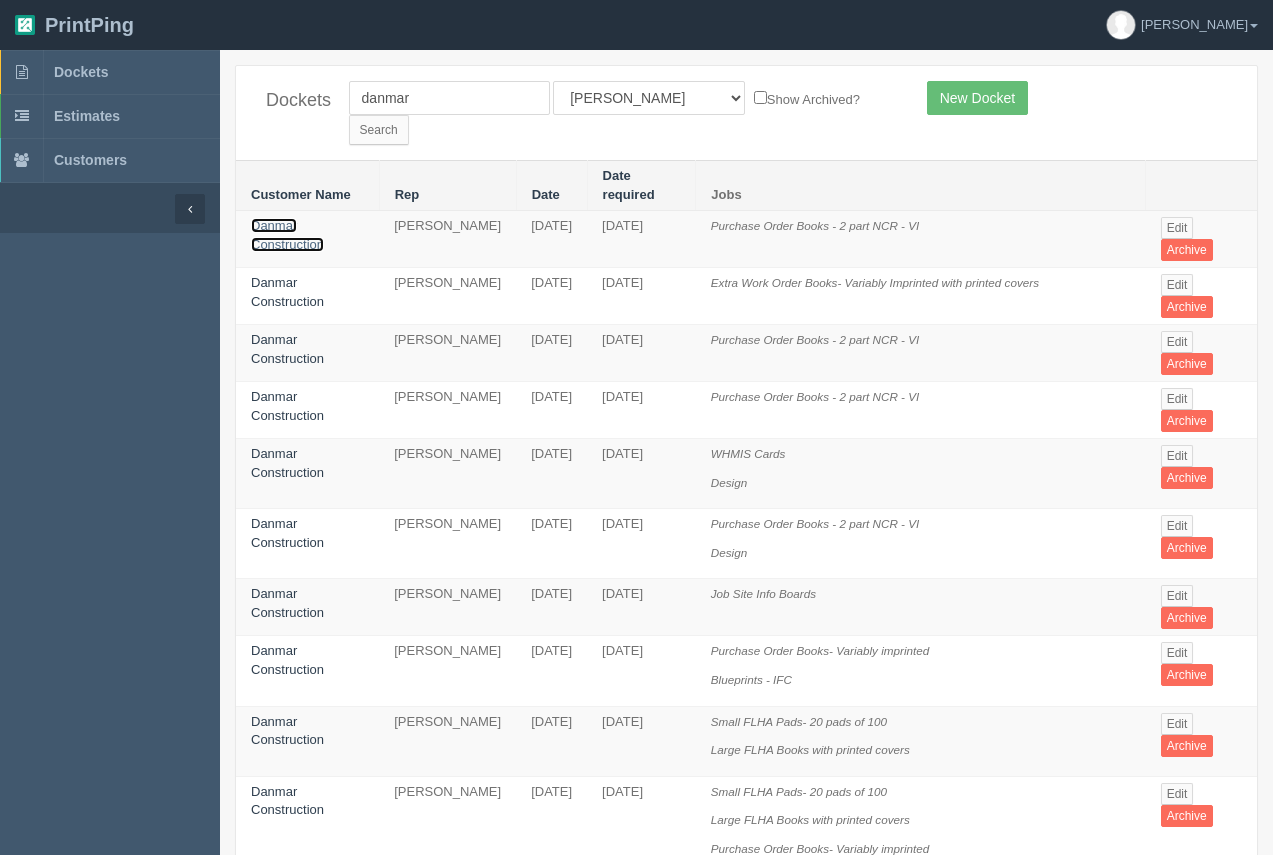 click on "Danmar Construction" at bounding box center (287, 235) 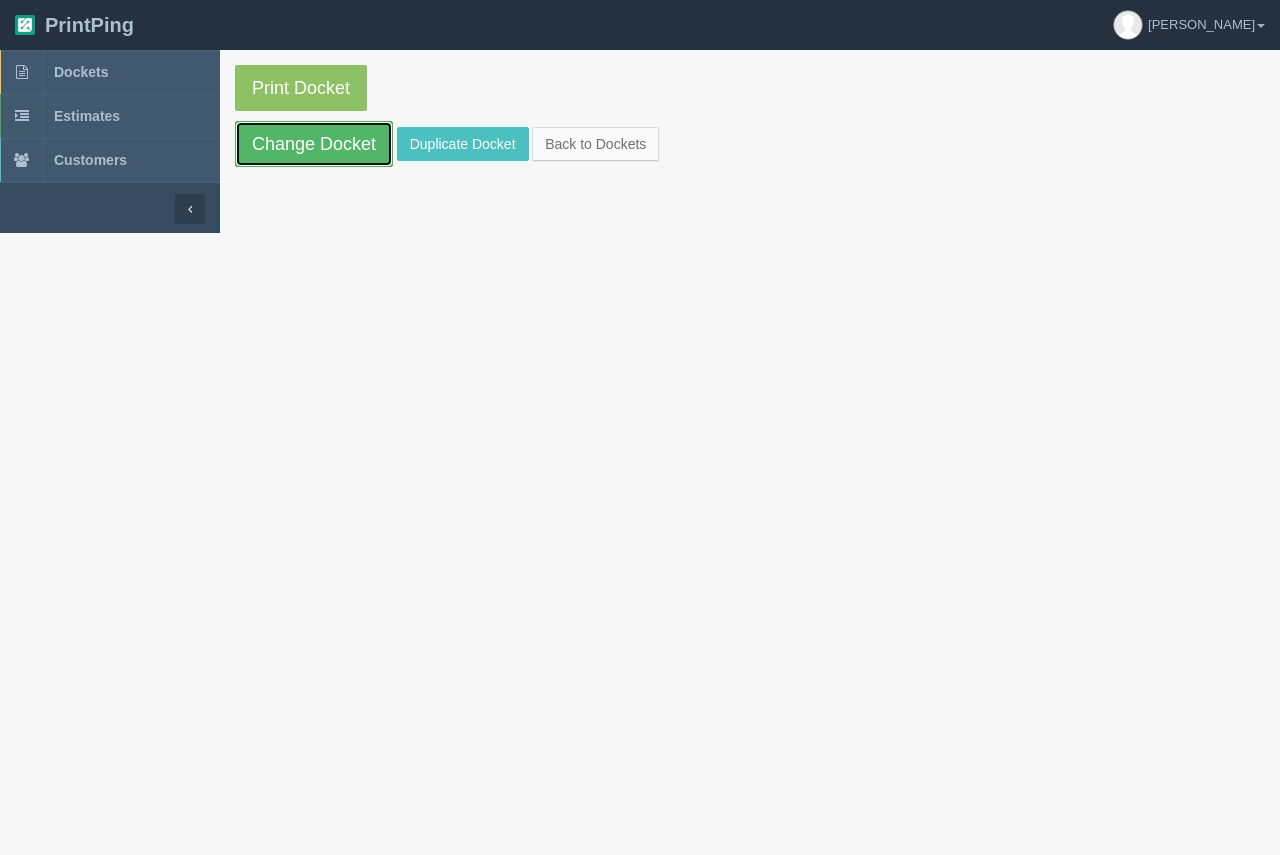 click on "Change Docket" at bounding box center [314, 144] 